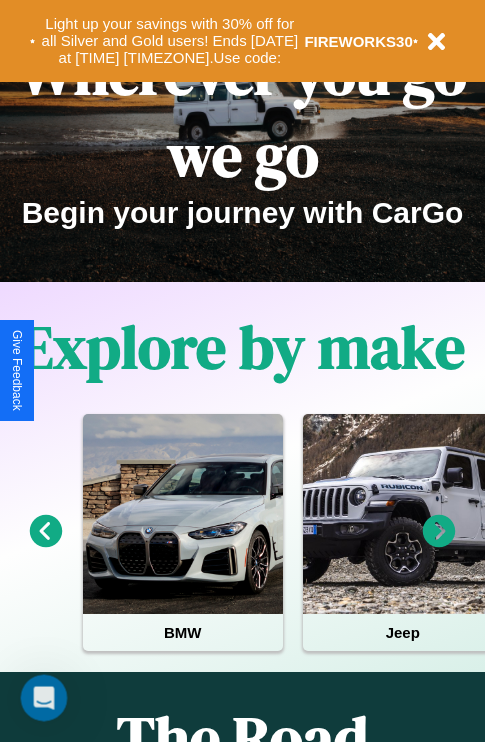 scroll, scrollTop: 308, scrollLeft: 0, axis: vertical 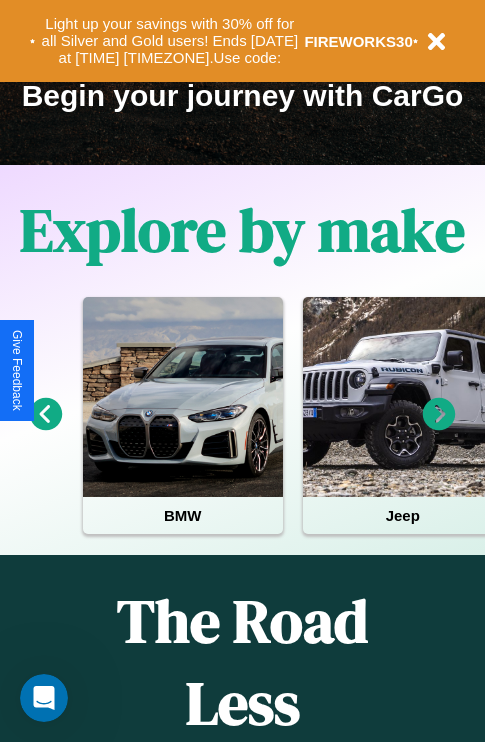 click 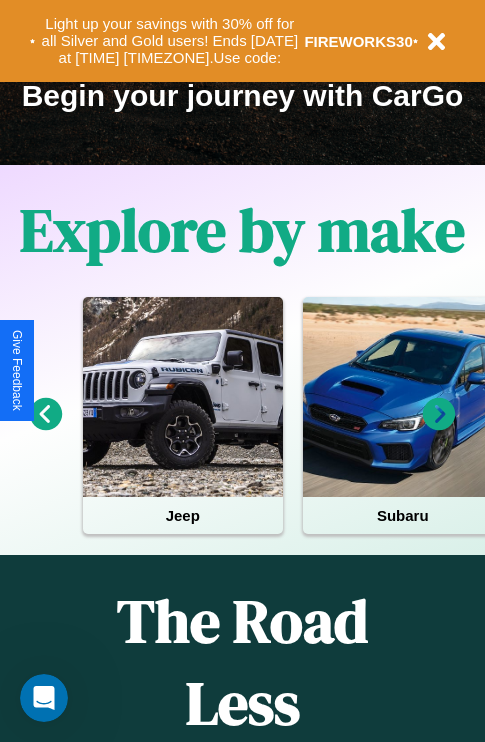 click 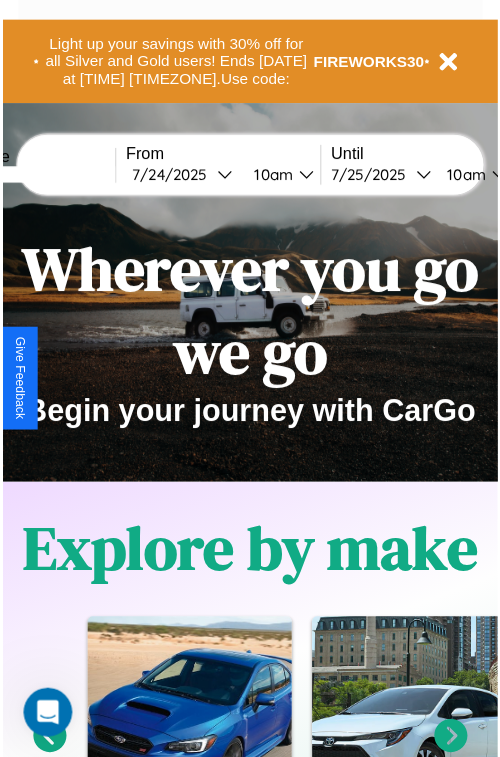 scroll, scrollTop: 0, scrollLeft: 0, axis: both 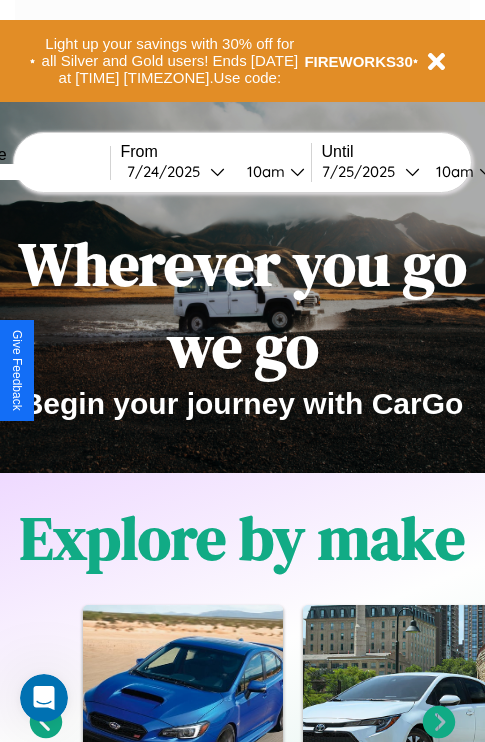 click at bounding box center (35, 172) 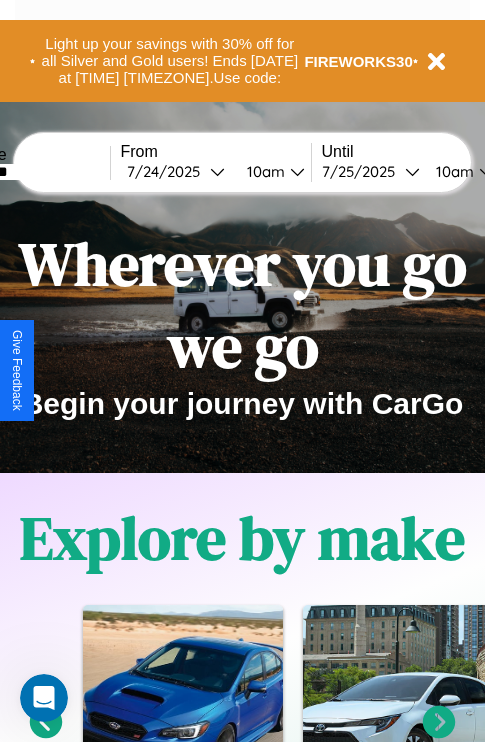 type on "********" 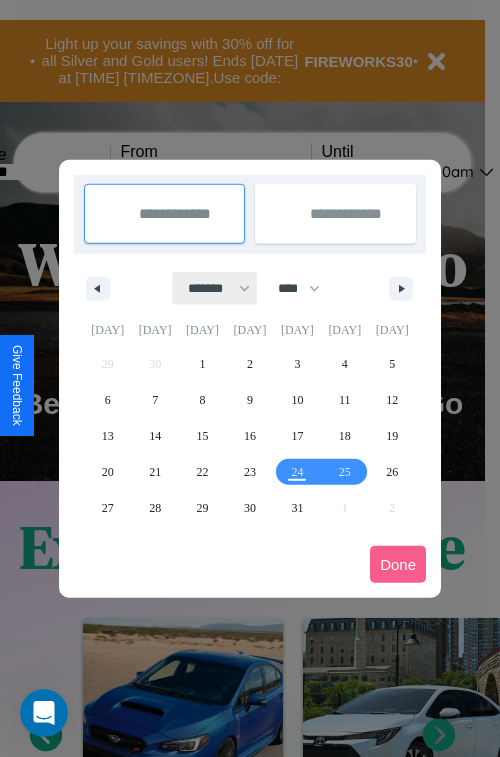 click on "******* ******** ***** ***** *** **** **** ****** ********* ******* ******** ********" at bounding box center (215, 288) 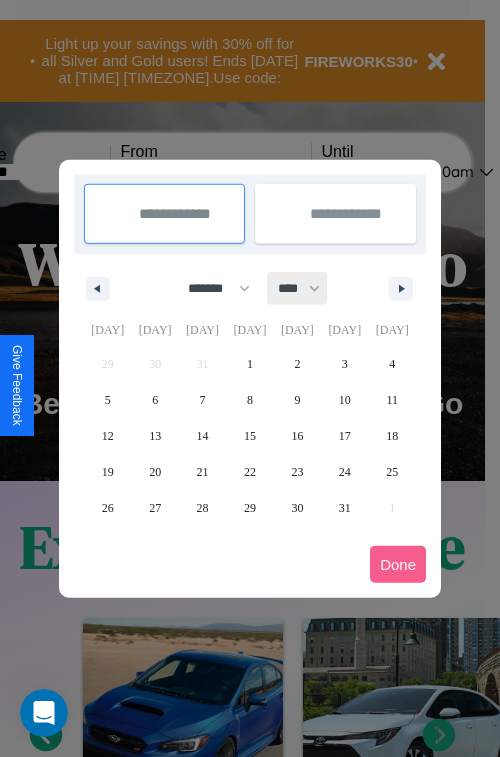 click on "**** **** **** **** **** **** **** **** **** **** **** **** **** **** **** **** **** **** **** **** **** **** **** **** **** **** **** **** **** **** **** **** **** **** **** **** **** **** **** **** **** **** **** **** **** **** **** **** **** **** **** **** **** **** **** **** **** **** **** **** **** **** **** **** **** **** **** **** **** **** **** **** **** **** **** **** **** **** **** **** **** **** **** **** **** **** **** **** **** **** **** **** **** **** **** **** **** **** **** **** **** **** **** **** **** **** **** **** **** **** **** **** **** **** **** **** **** **** **** **** ****" at bounding box center (298, 288) 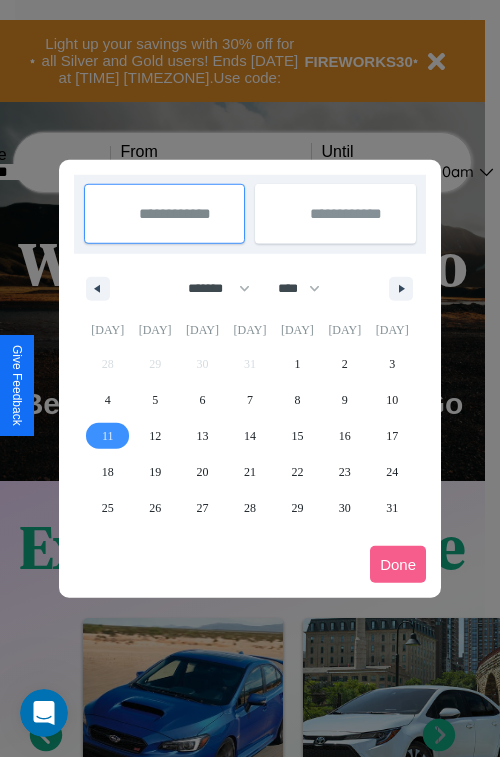 click on "11" at bounding box center (108, 436) 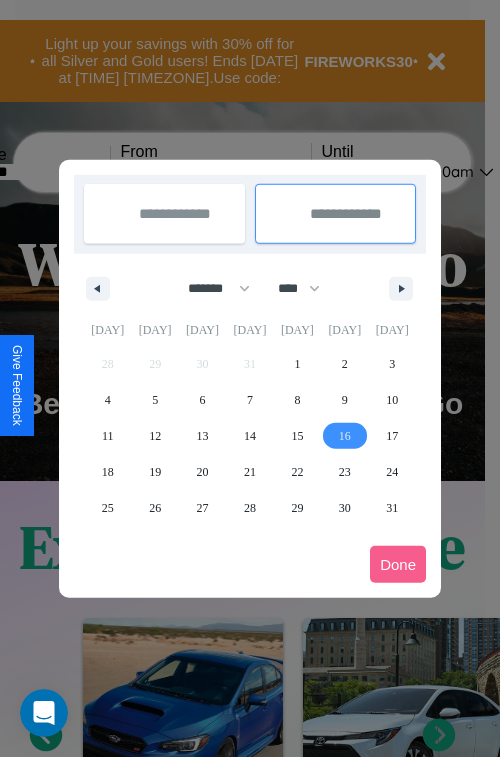 click on "16" at bounding box center (345, 436) 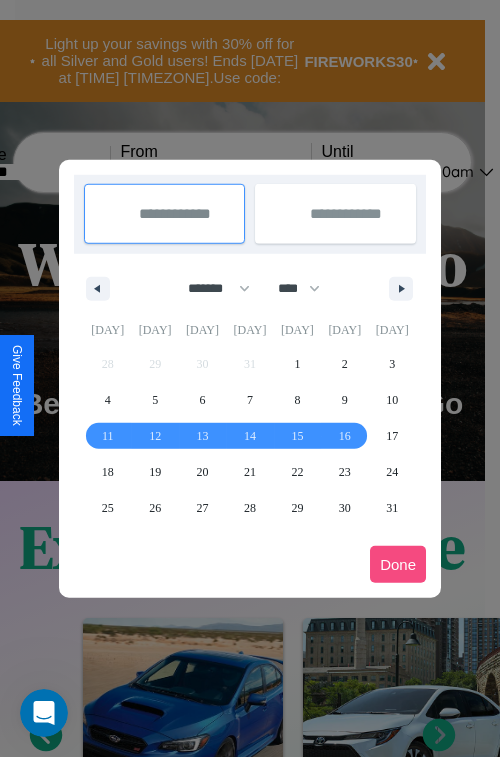 click on "Done" at bounding box center (398, 564) 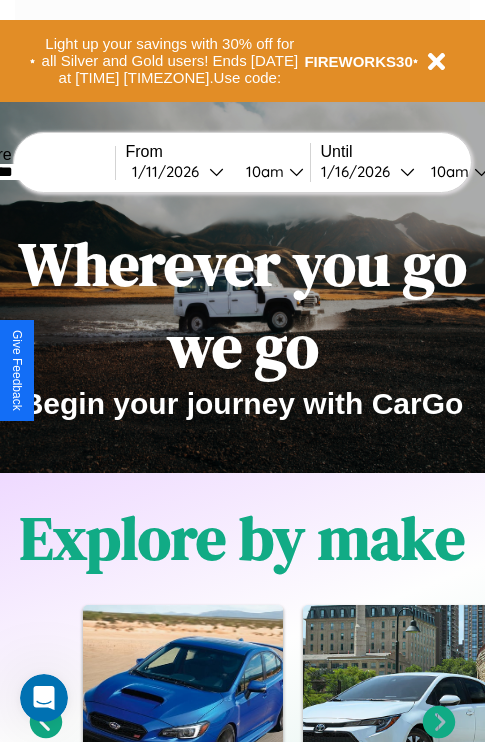 click on "10am" at bounding box center (262, 171) 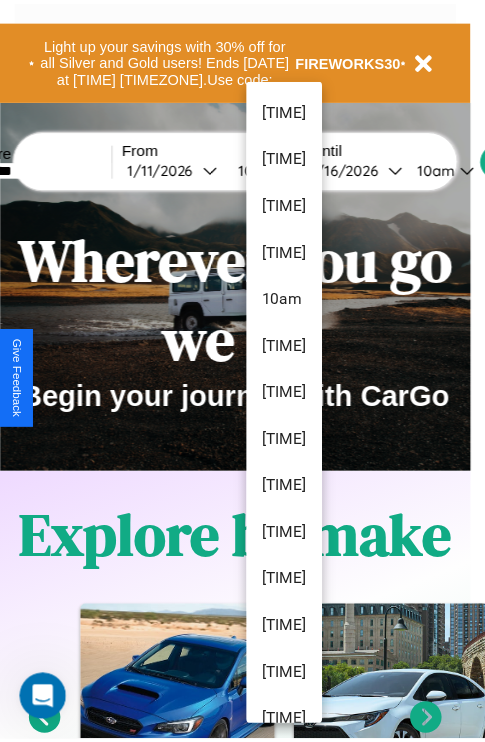 scroll, scrollTop: 163, scrollLeft: 0, axis: vertical 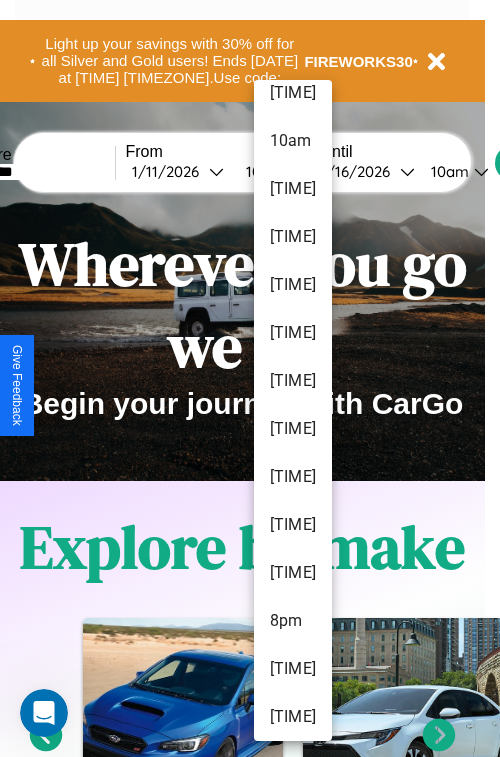 click on "10pm" at bounding box center (293, 717) 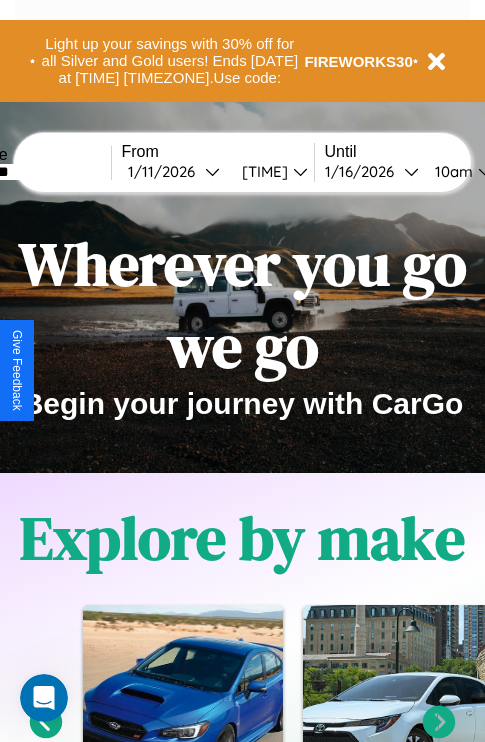 scroll, scrollTop: 0, scrollLeft: 70, axis: horizontal 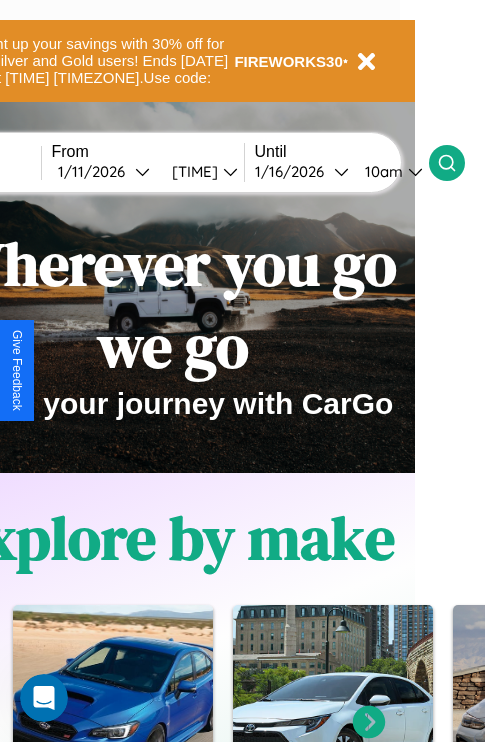 click 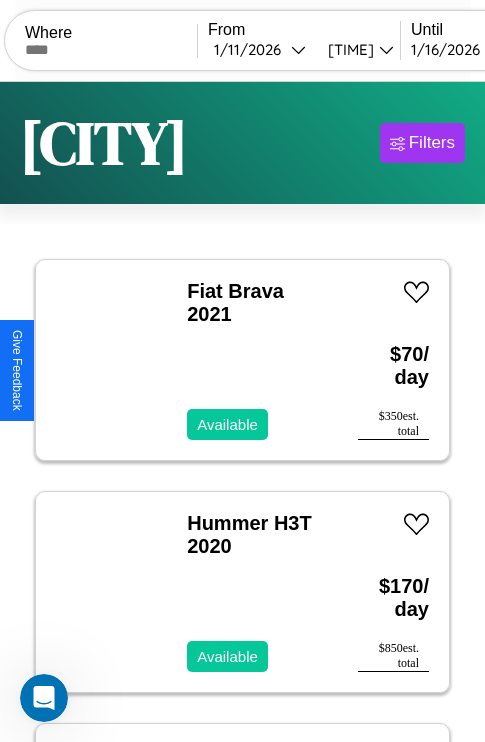 scroll, scrollTop: 95, scrollLeft: 0, axis: vertical 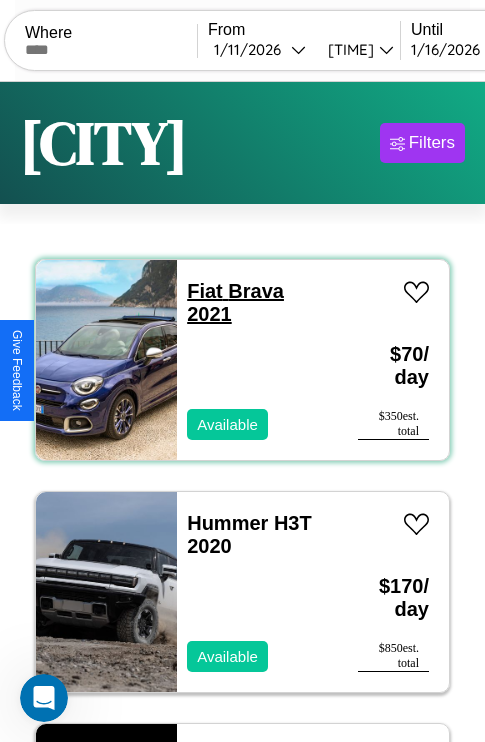 click on "Fiat   Brava   2021" at bounding box center [235, 302] 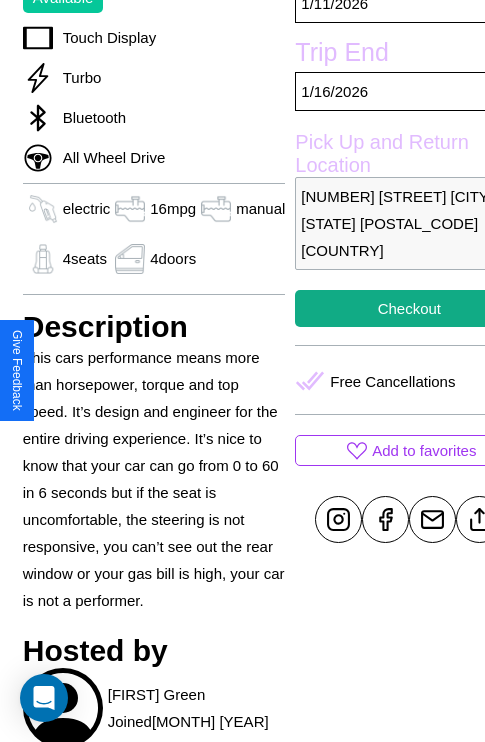 scroll, scrollTop: 710, scrollLeft: 60, axis: both 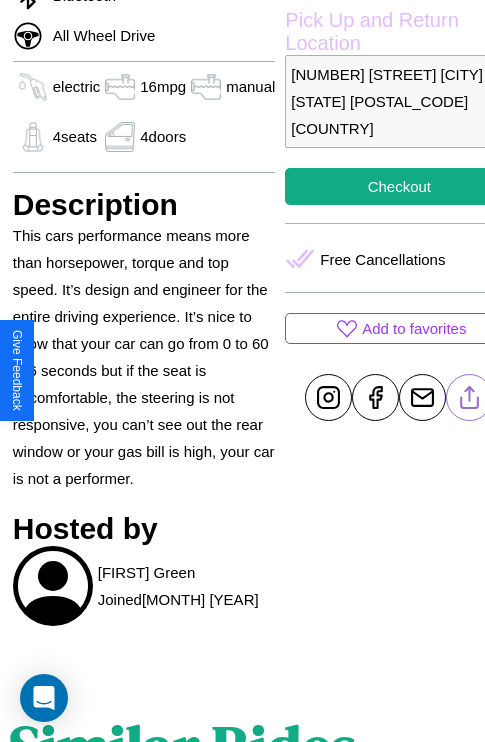 click 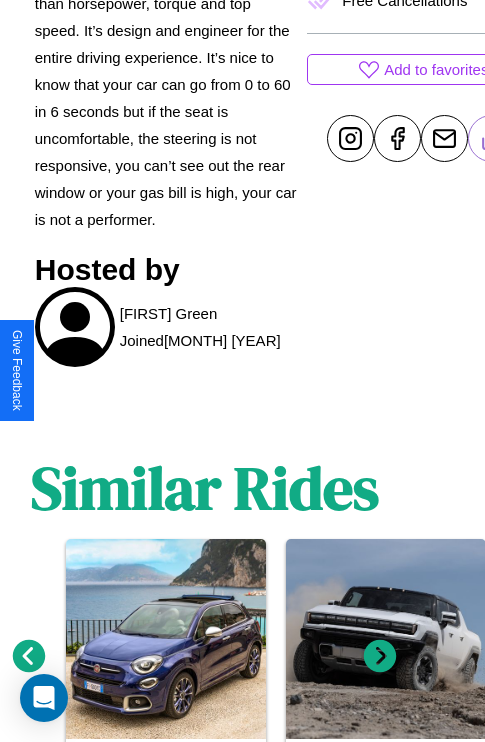 scroll, scrollTop: 1070, scrollLeft: 30, axis: both 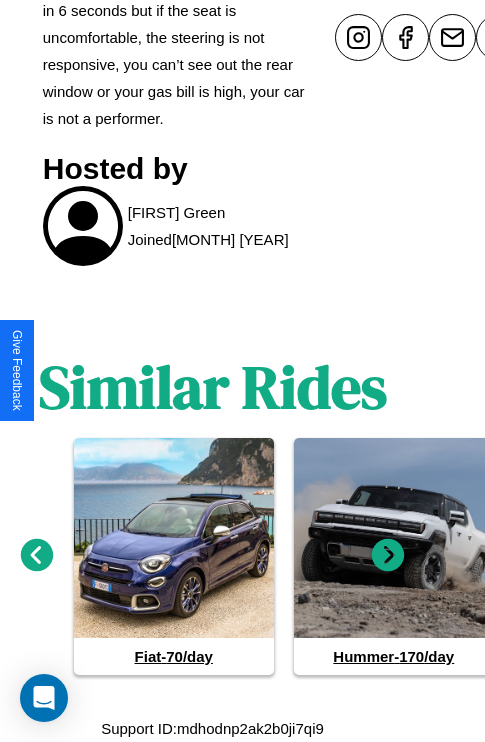 click 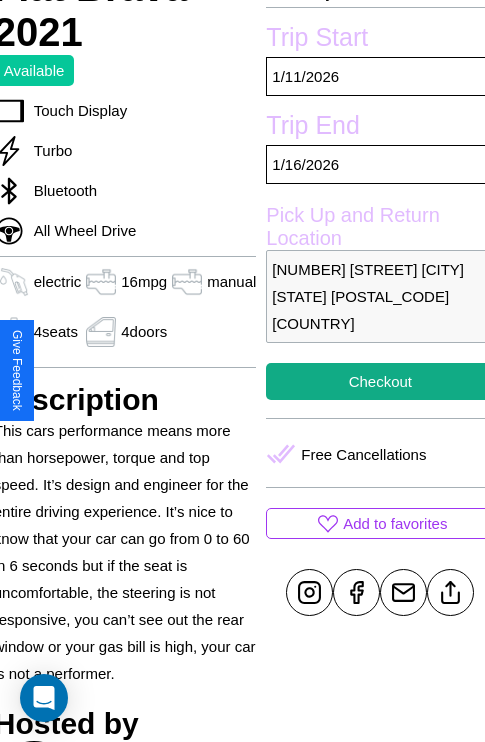 scroll, scrollTop: 499, scrollLeft: 80, axis: both 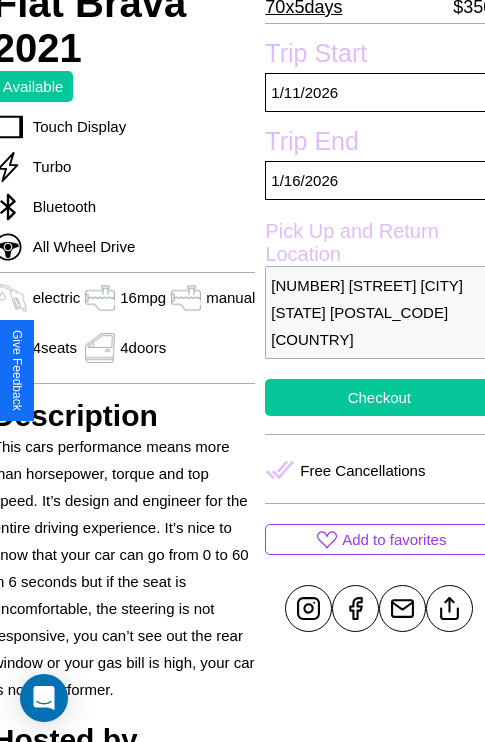 click on "Checkout" at bounding box center (379, 397) 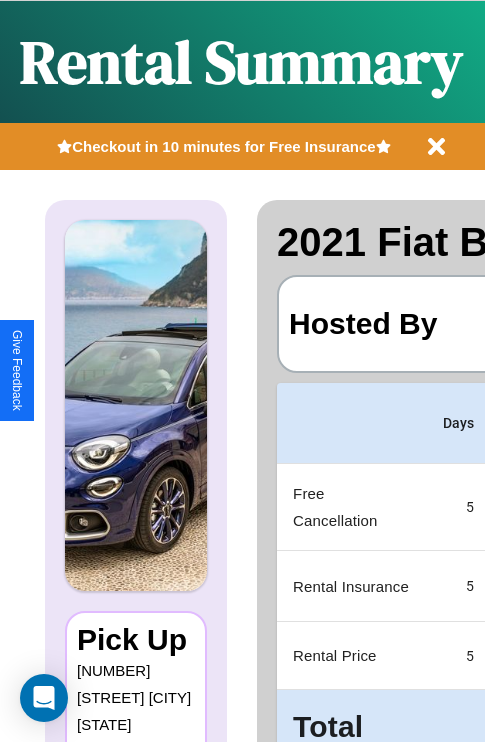 scroll, scrollTop: 0, scrollLeft: 389, axis: horizontal 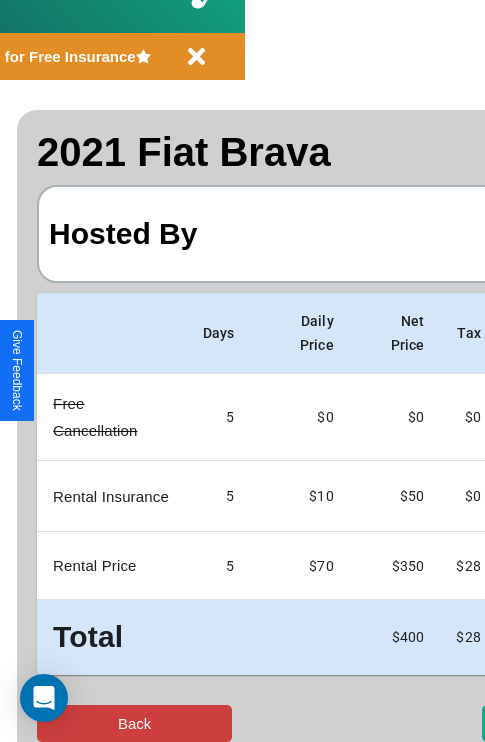 click on "Back" at bounding box center (134, 723) 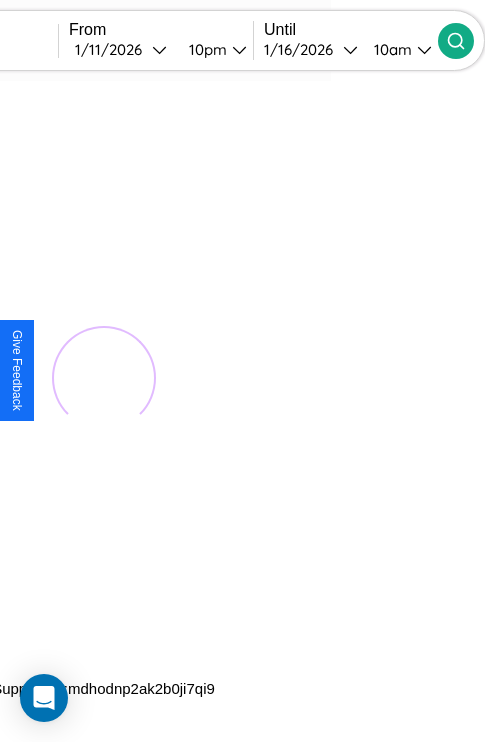 scroll, scrollTop: 0, scrollLeft: 0, axis: both 